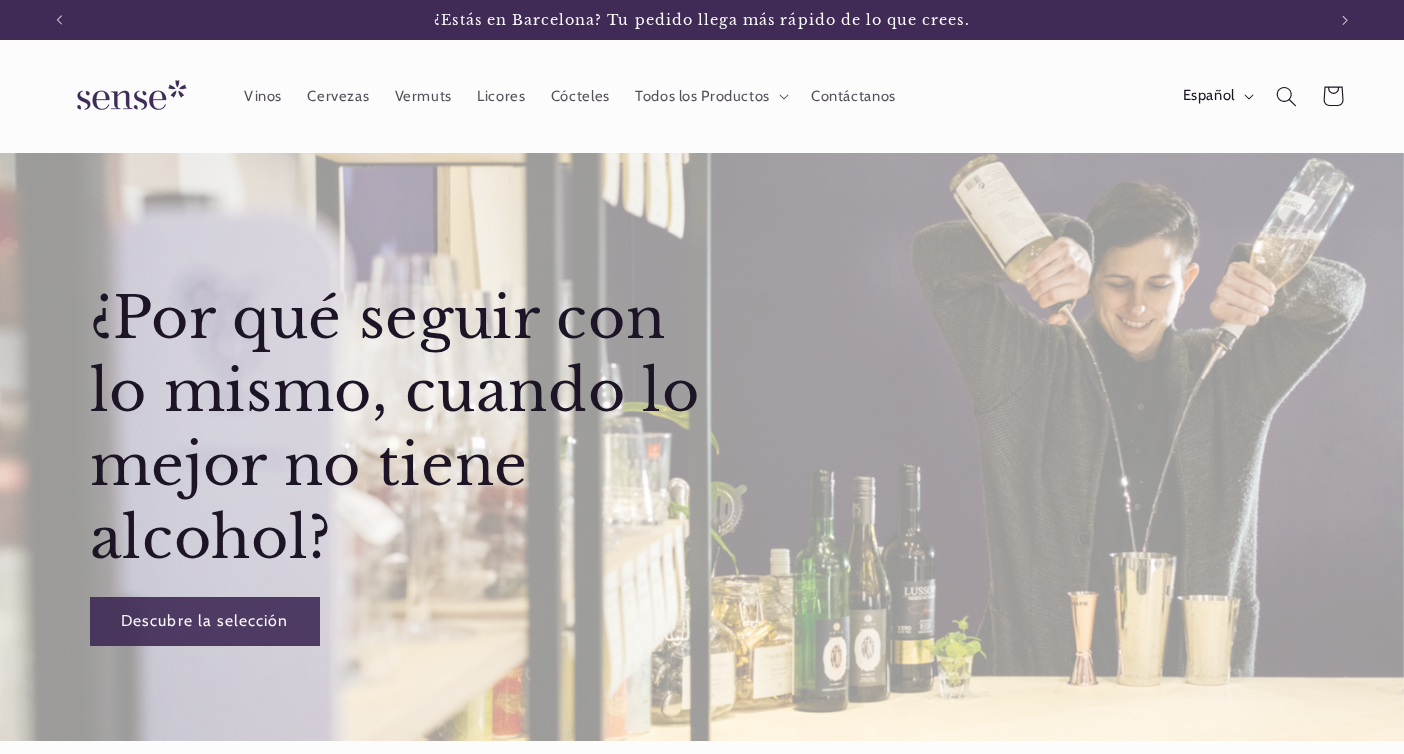 scroll, scrollTop: 0, scrollLeft: 0, axis: both 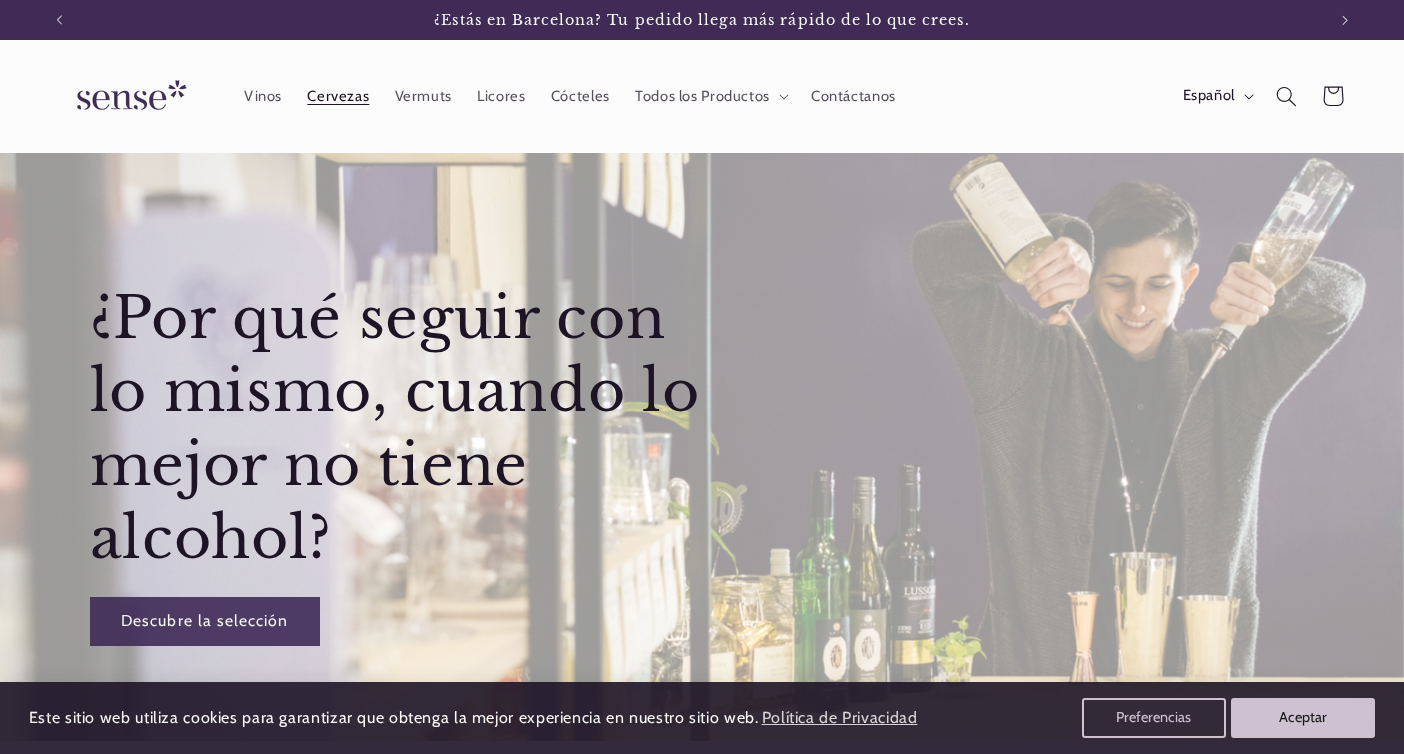 click on "Cervezas" at bounding box center (338, 96) 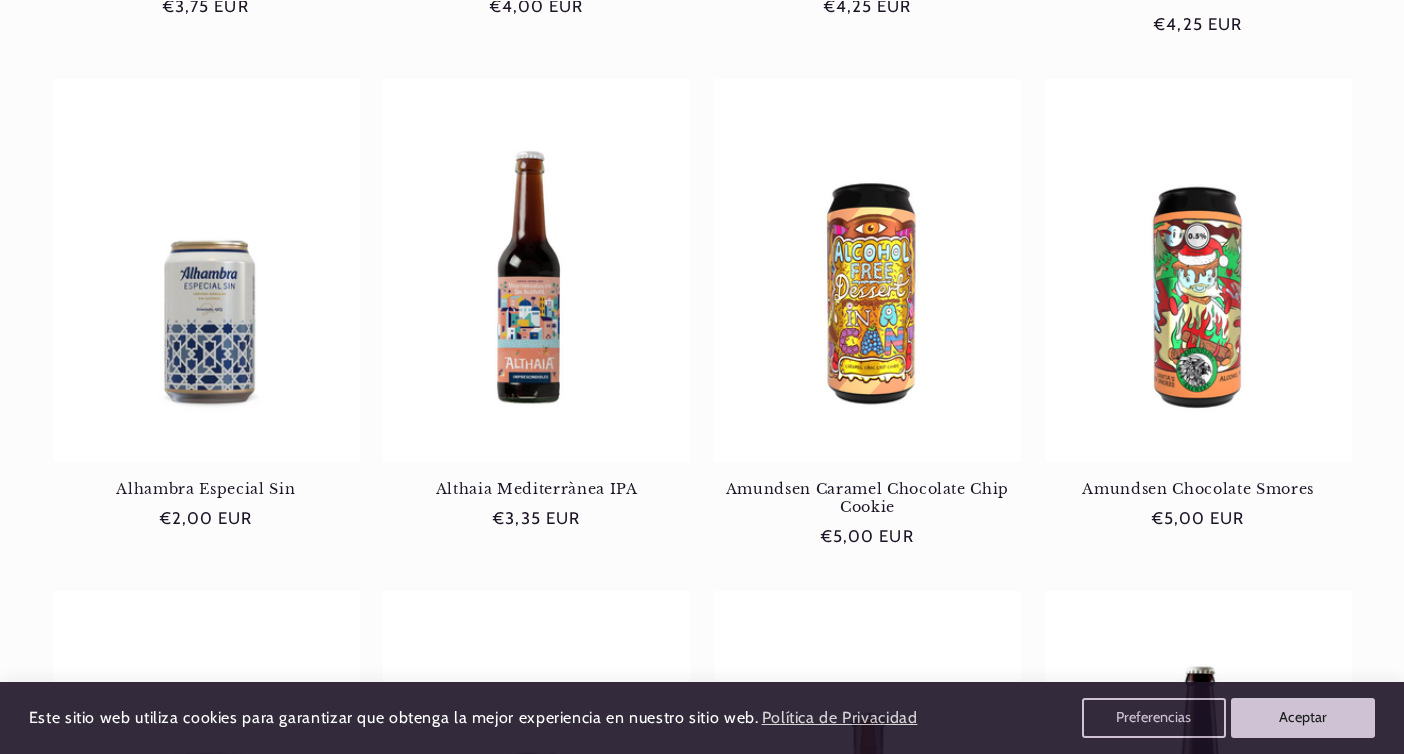 scroll, scrollTop: 771, scrollLeft: 0, axis: vertical 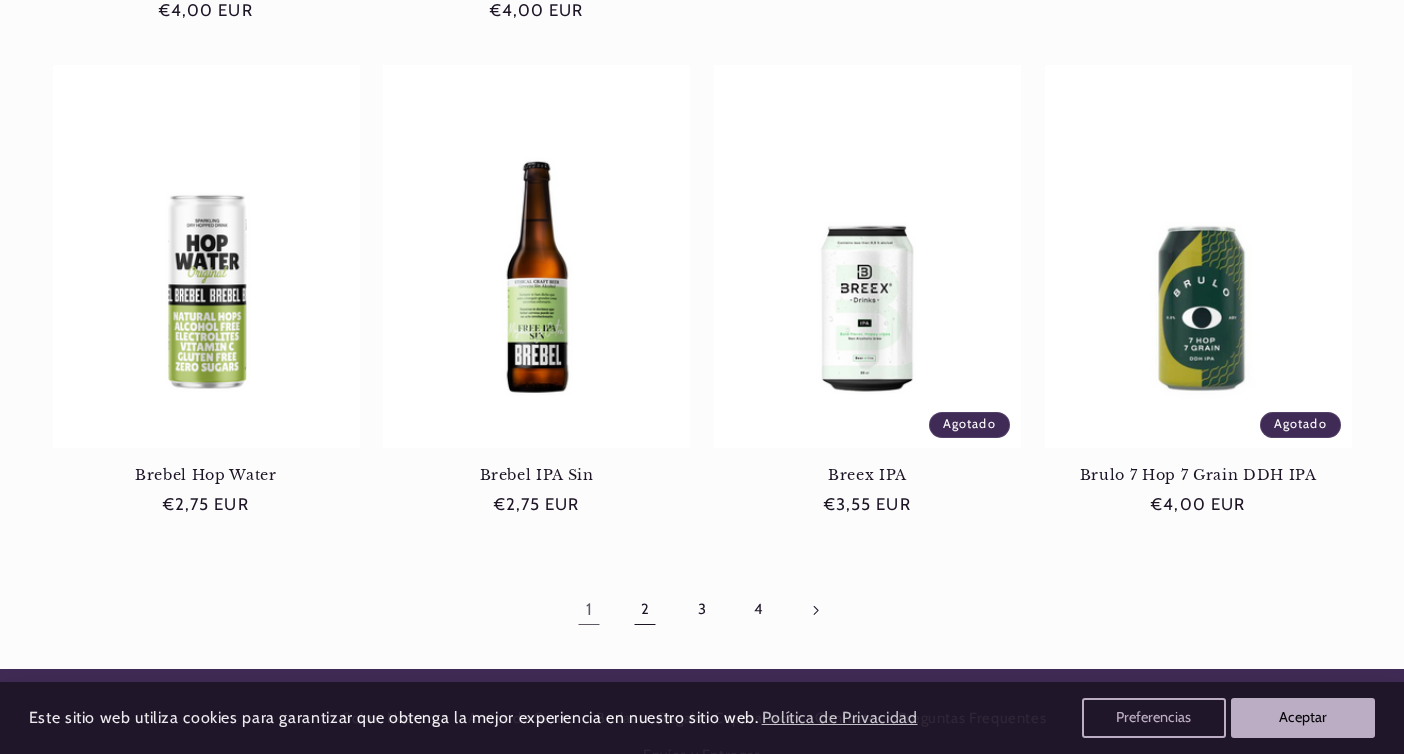 click on "2" at bounding box center [645, 610] 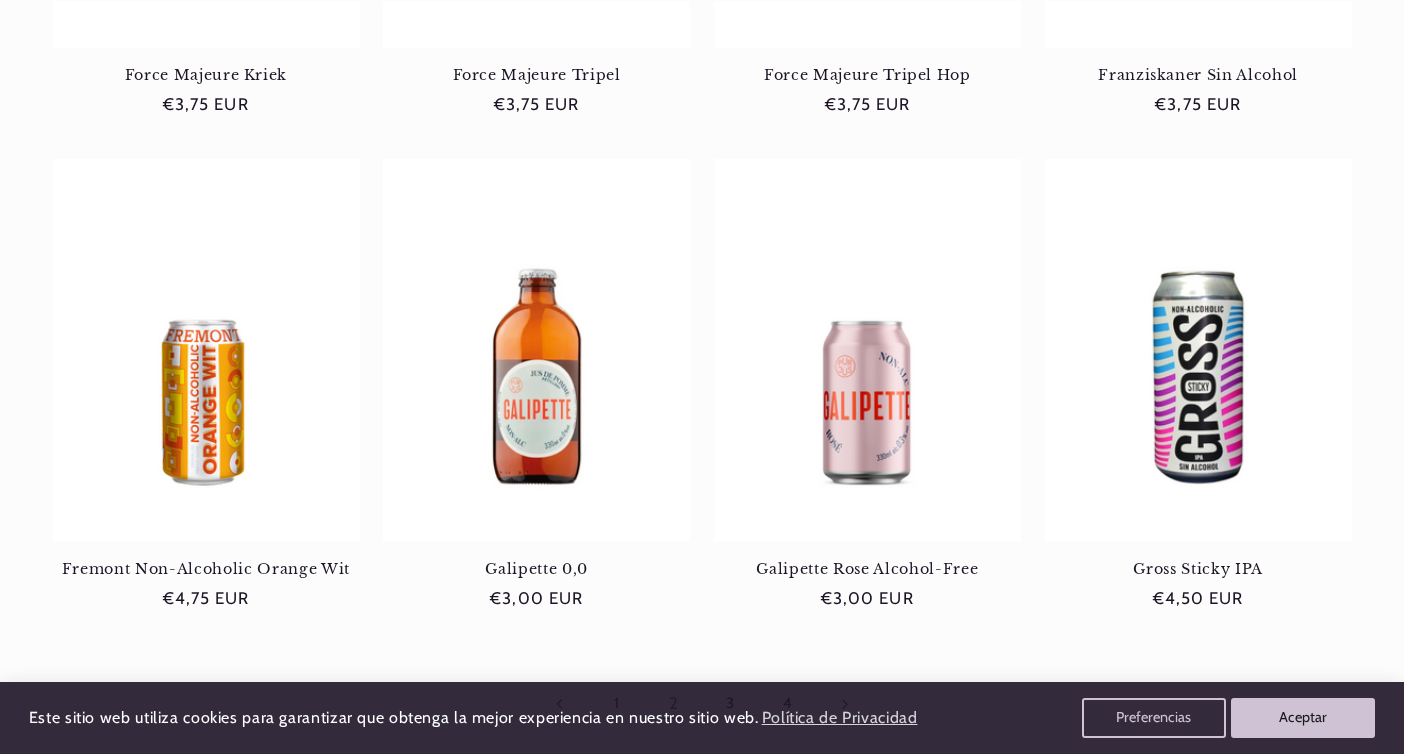 scroll, scrollTop: 1657, scrollLeft: 0, axis: vertical 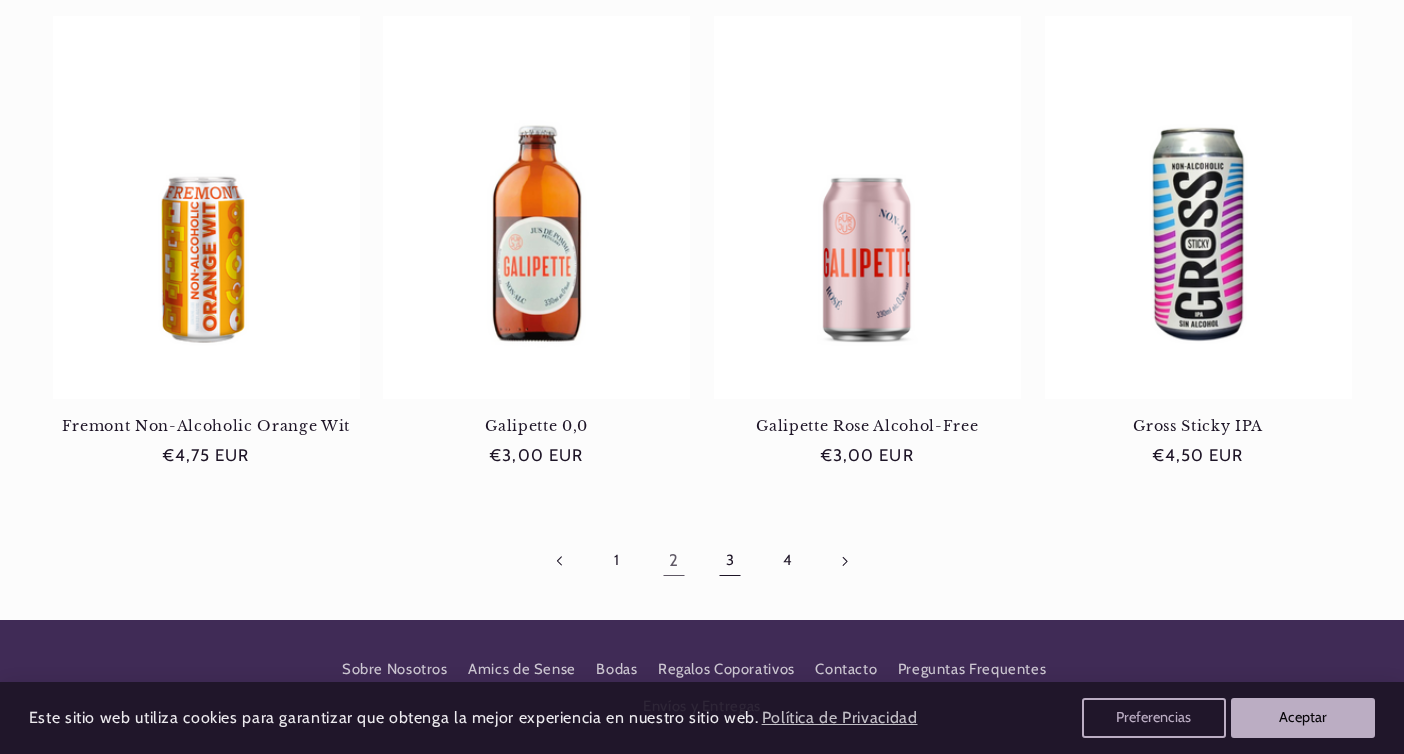 click on "3" at bounding box center [730, 561] 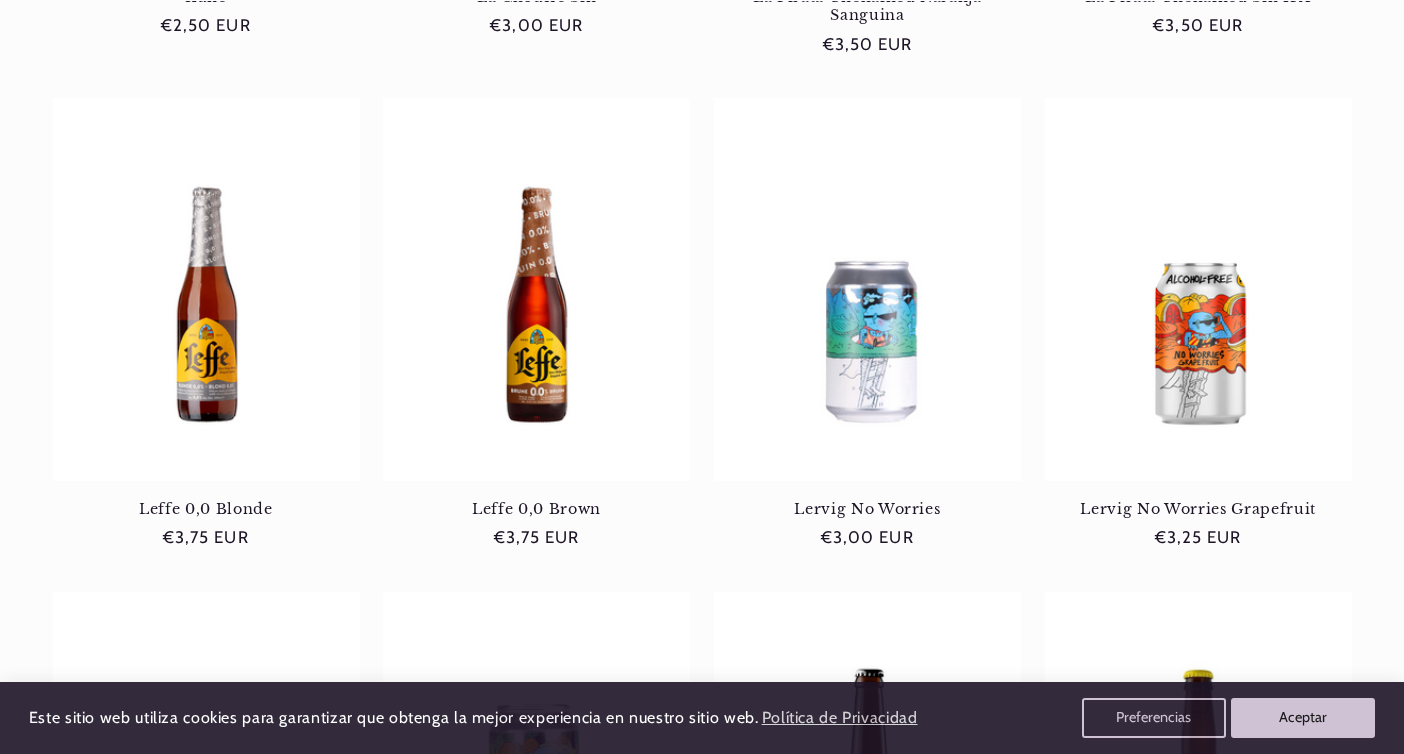 scroll, scrollTop: 1244, scrollLeft: 0, axis: vertical 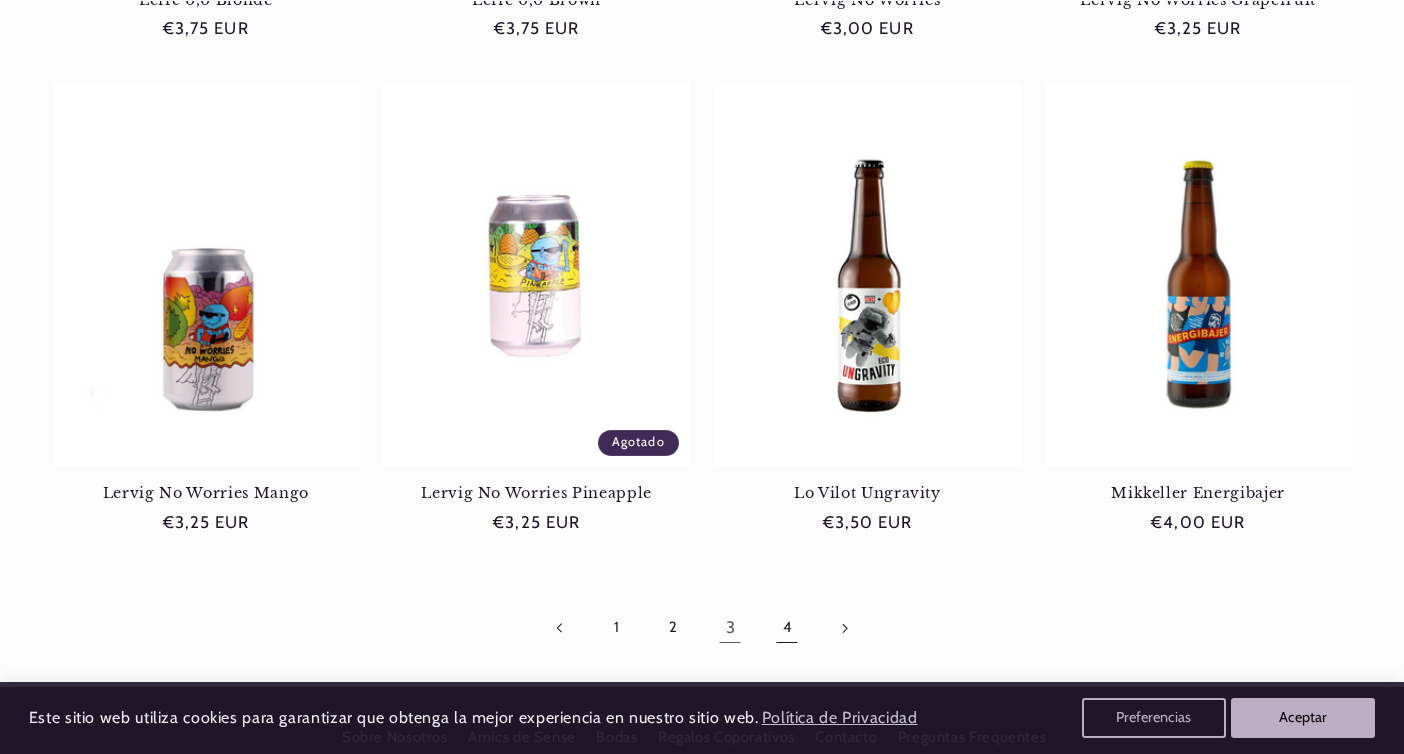 click on "4" at bounding box center (787, 628) 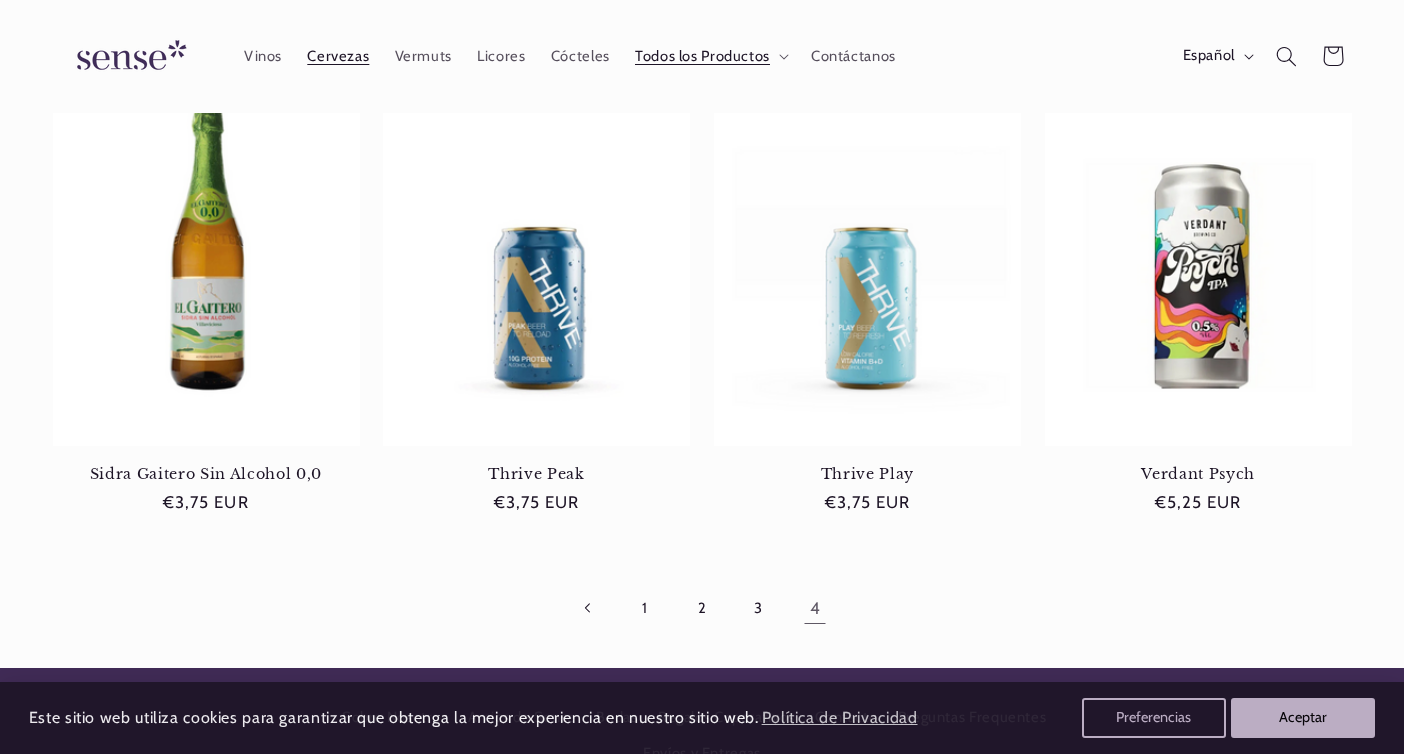 scroll, scrollTop: 758, scrollLeft: 0, axis: vertical 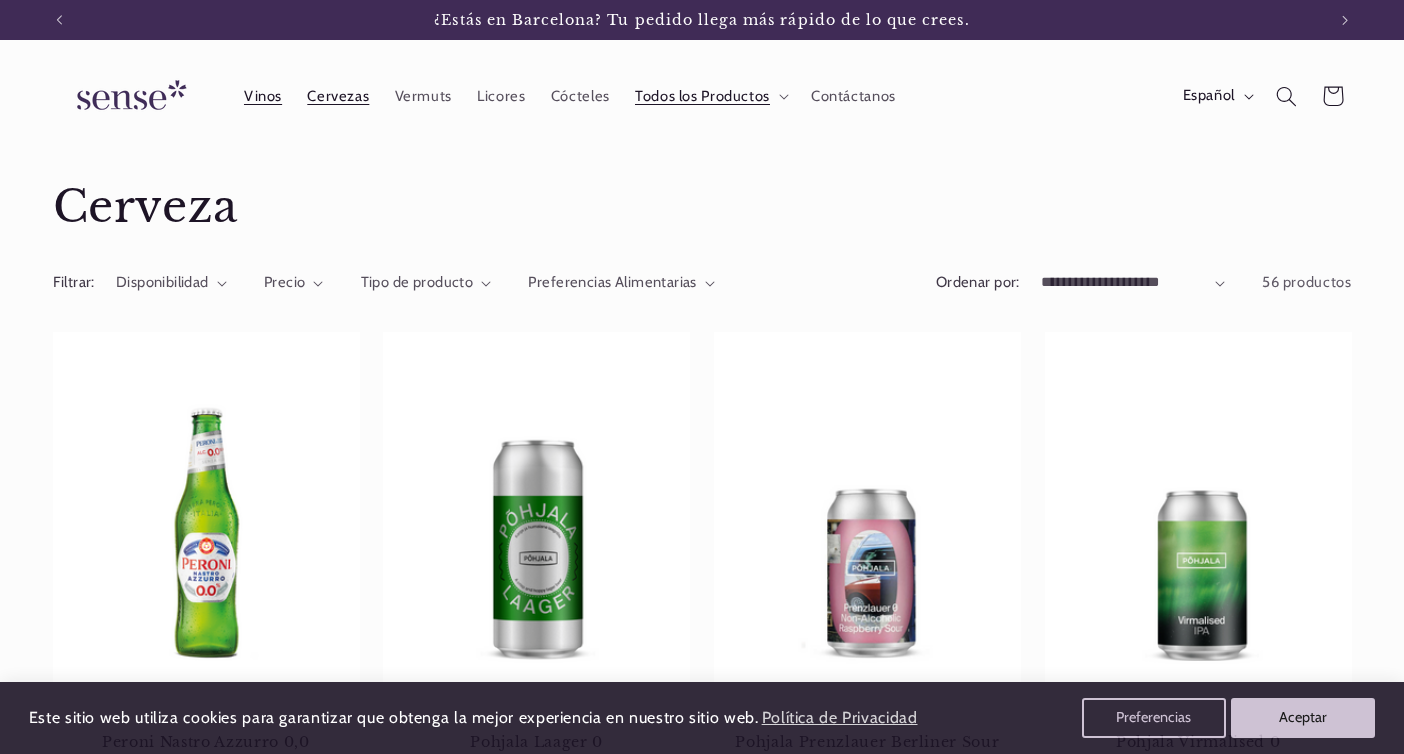 click on "Vinos" at bounding box center (263, 96) 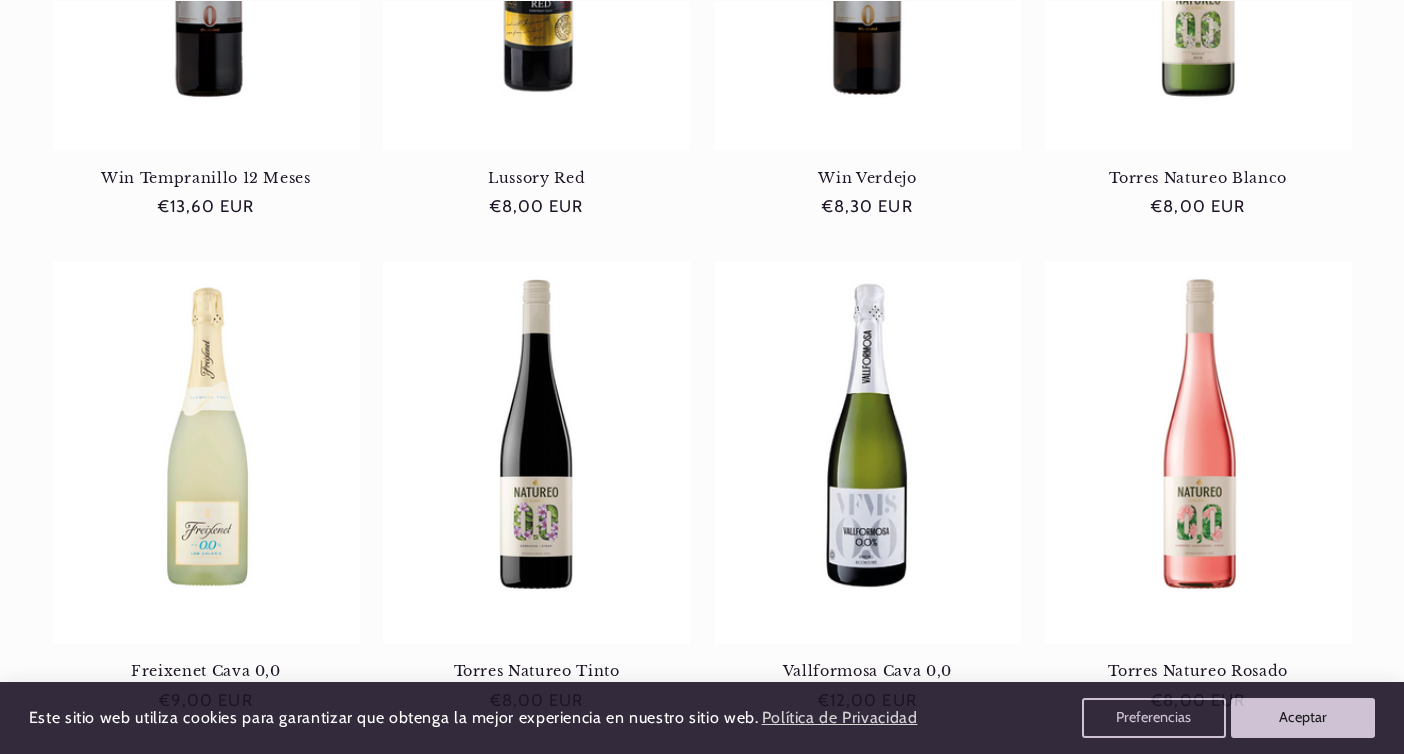 scroll, scrollTop: 1064, scrollLeft: 0, axis: vertical 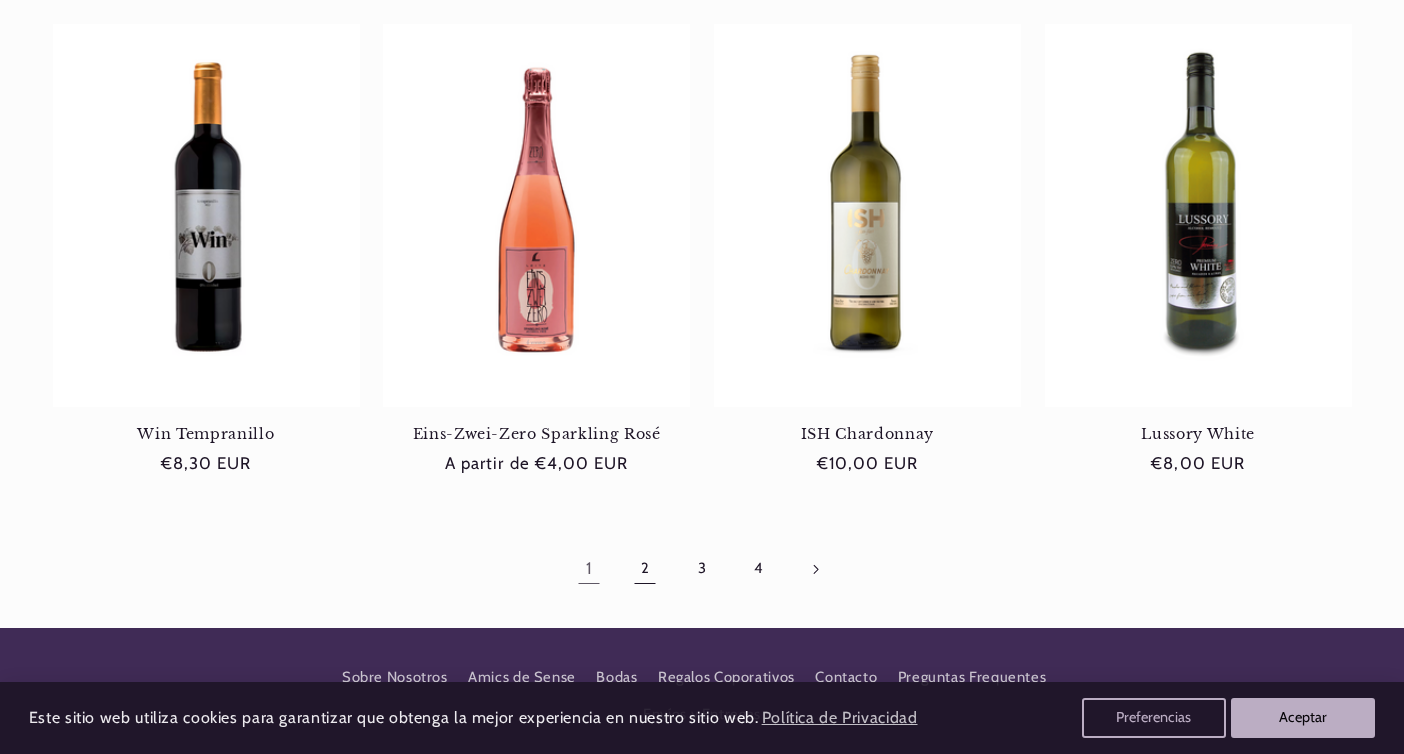 click on "2" at bounding box center (645, 569) 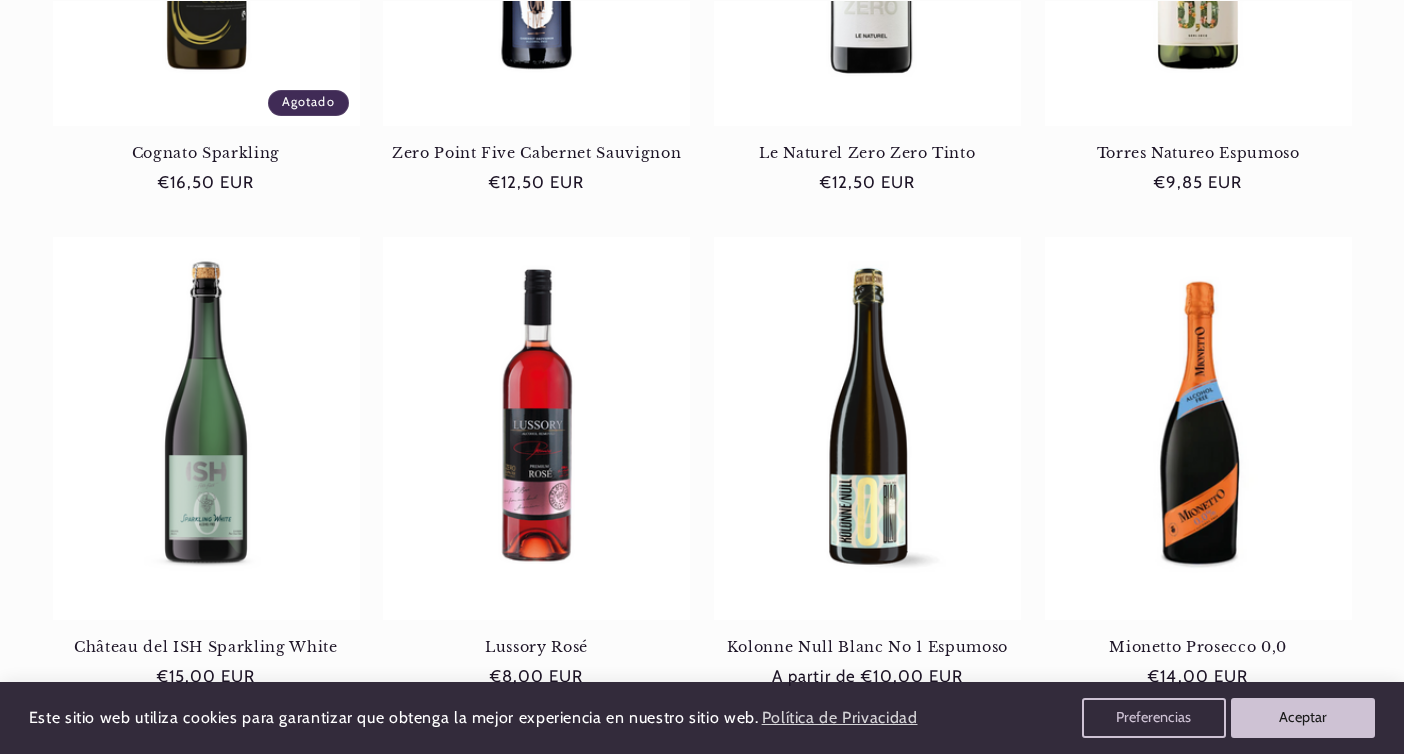scroll, scrollTop: 1581, scrollLeft: 0, axis: vertical 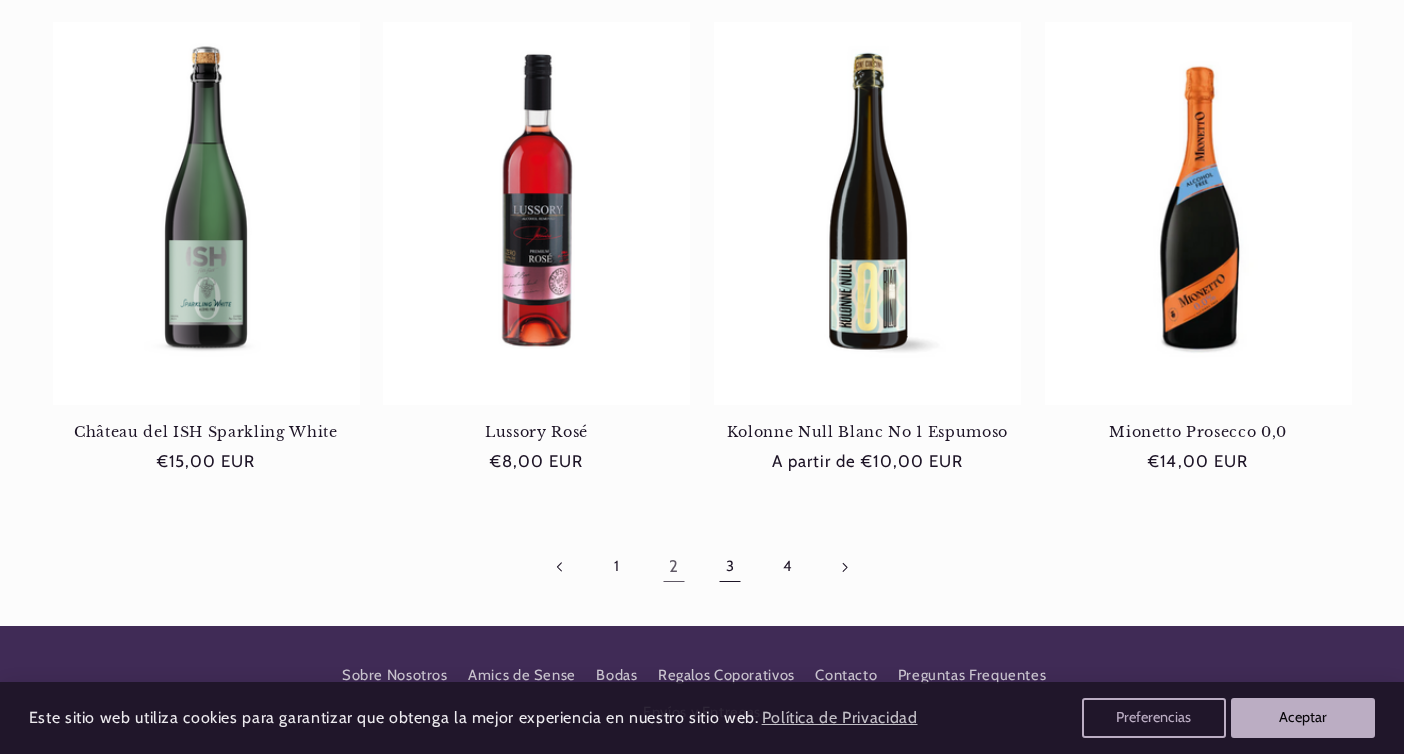click on "3" at bounding box center [730, 567] 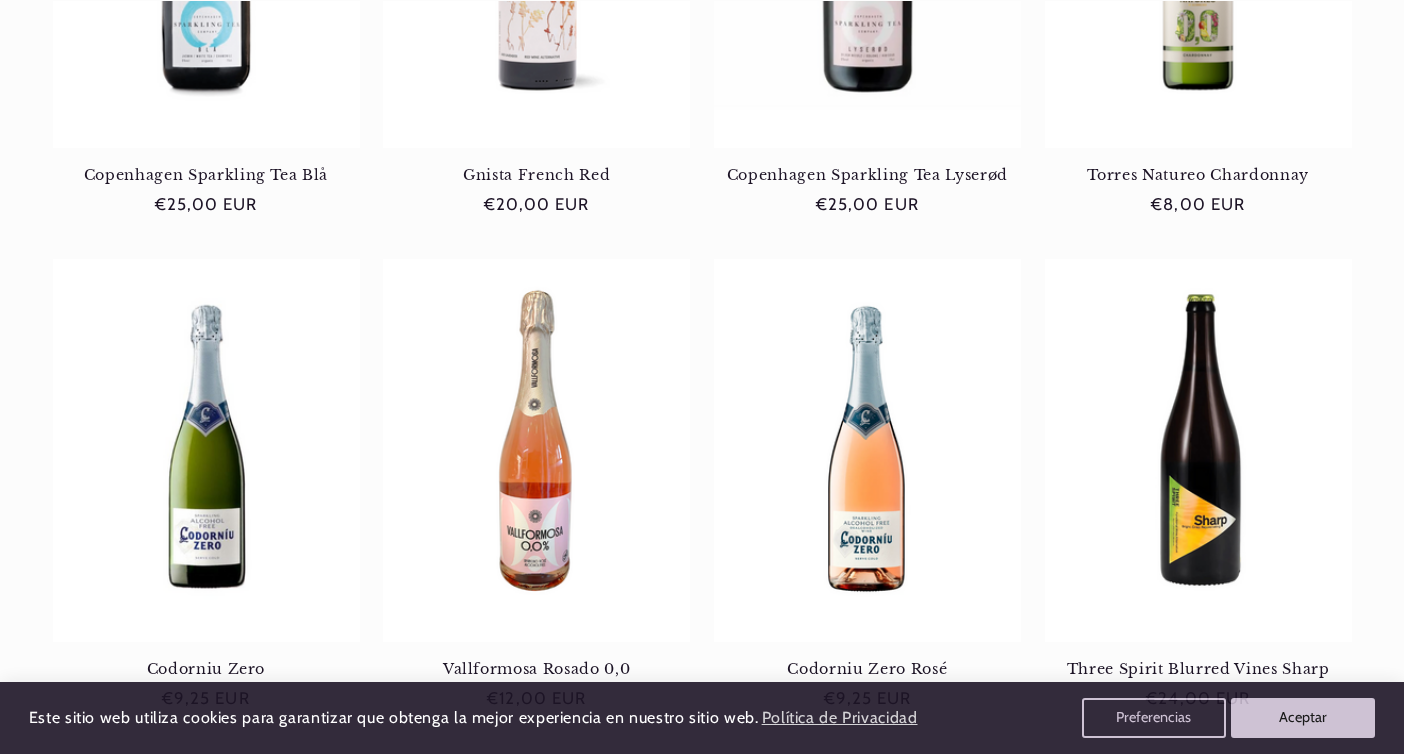 scroll, scrollTop: 1580, scrollLeft: 0, axis: vertical 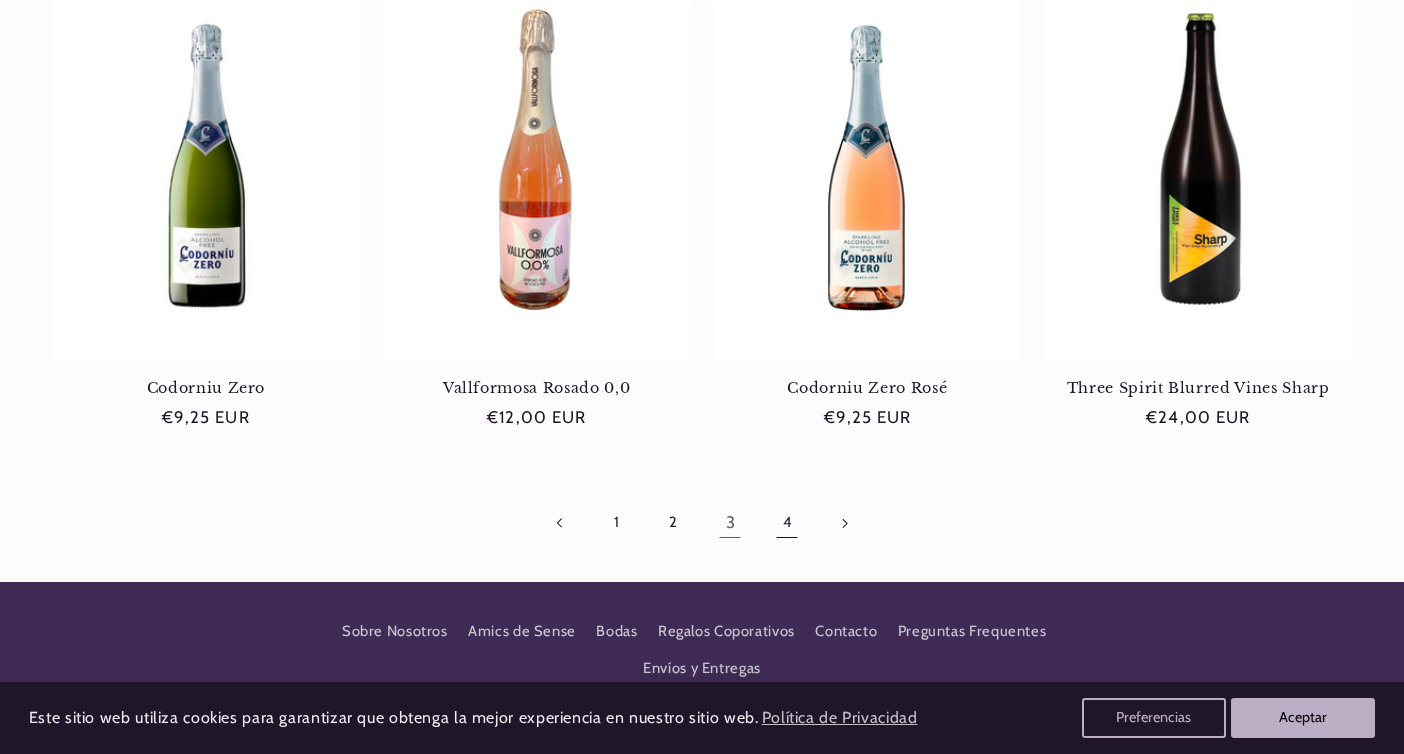 click on "4" at bounding box center (787, 523) 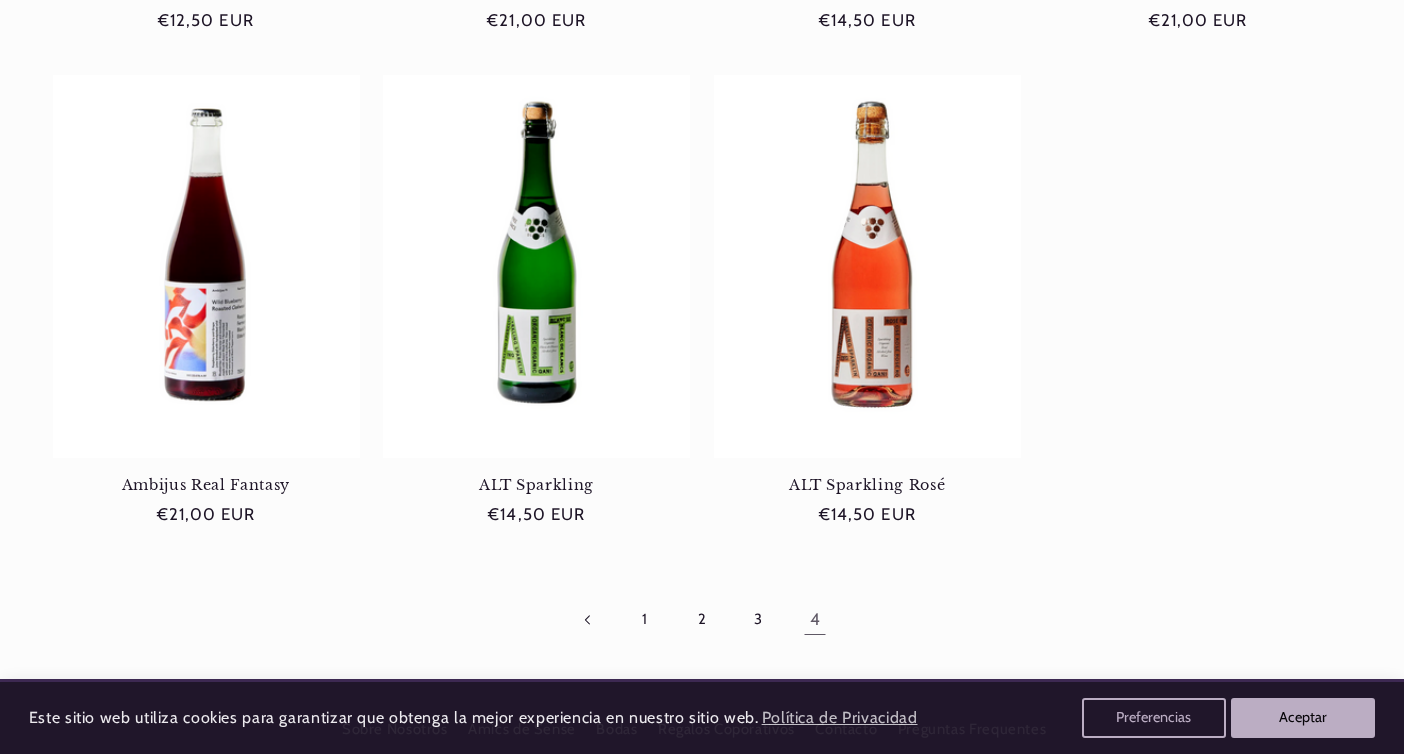 scroll, scrollTop: 1247, scrollLeft: 0, axis: vertical 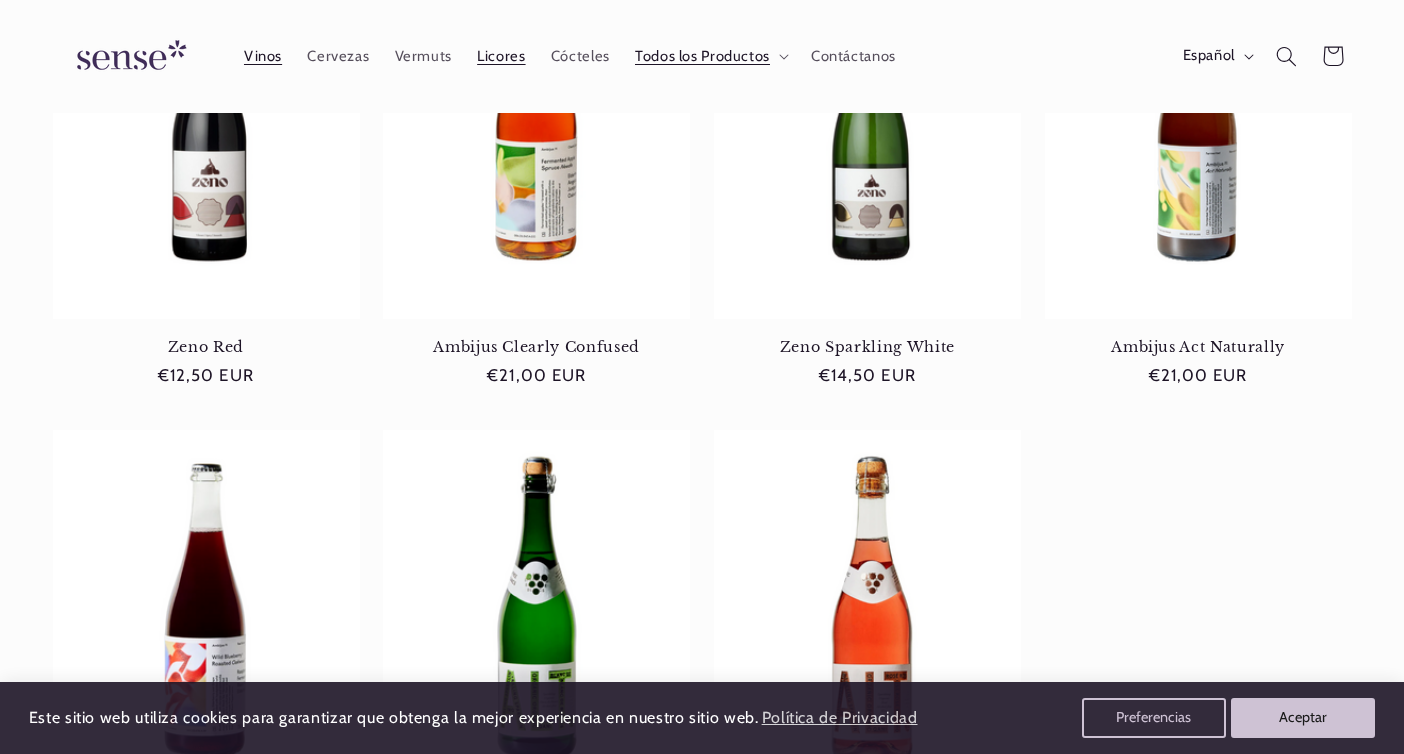 click on "Licores" at bounding box center (501, 56) 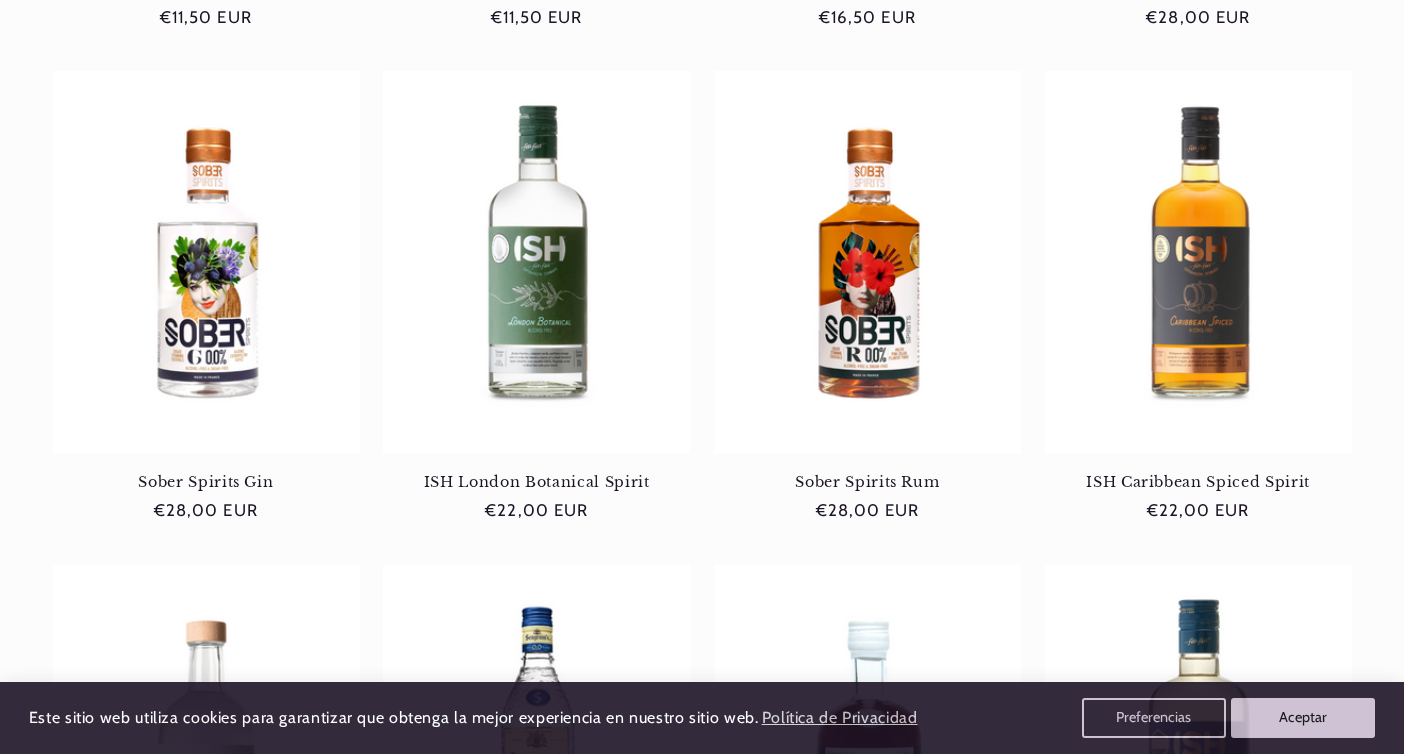 scroll, scrollTop: 764, scrollLeft: 0, axis: vertical 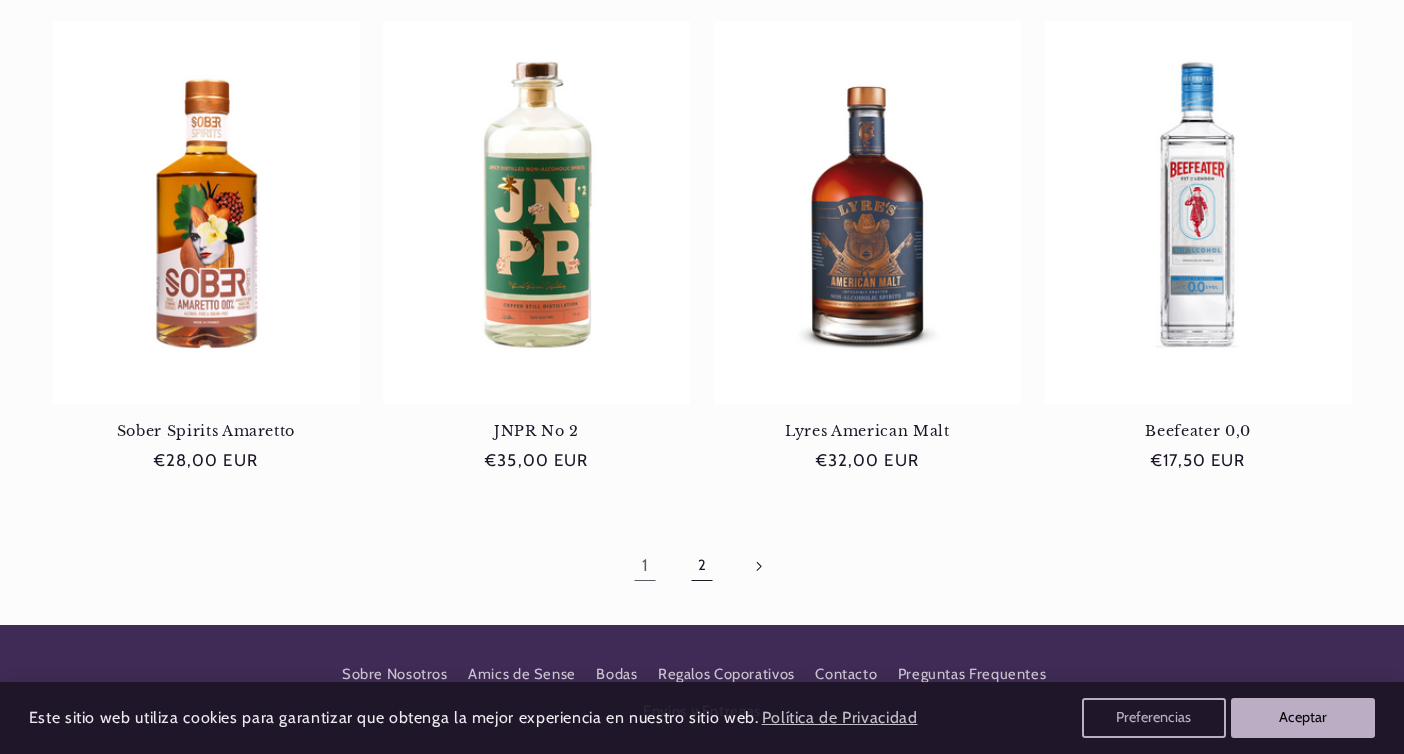 click on "2" at bounding box center [702, 566] 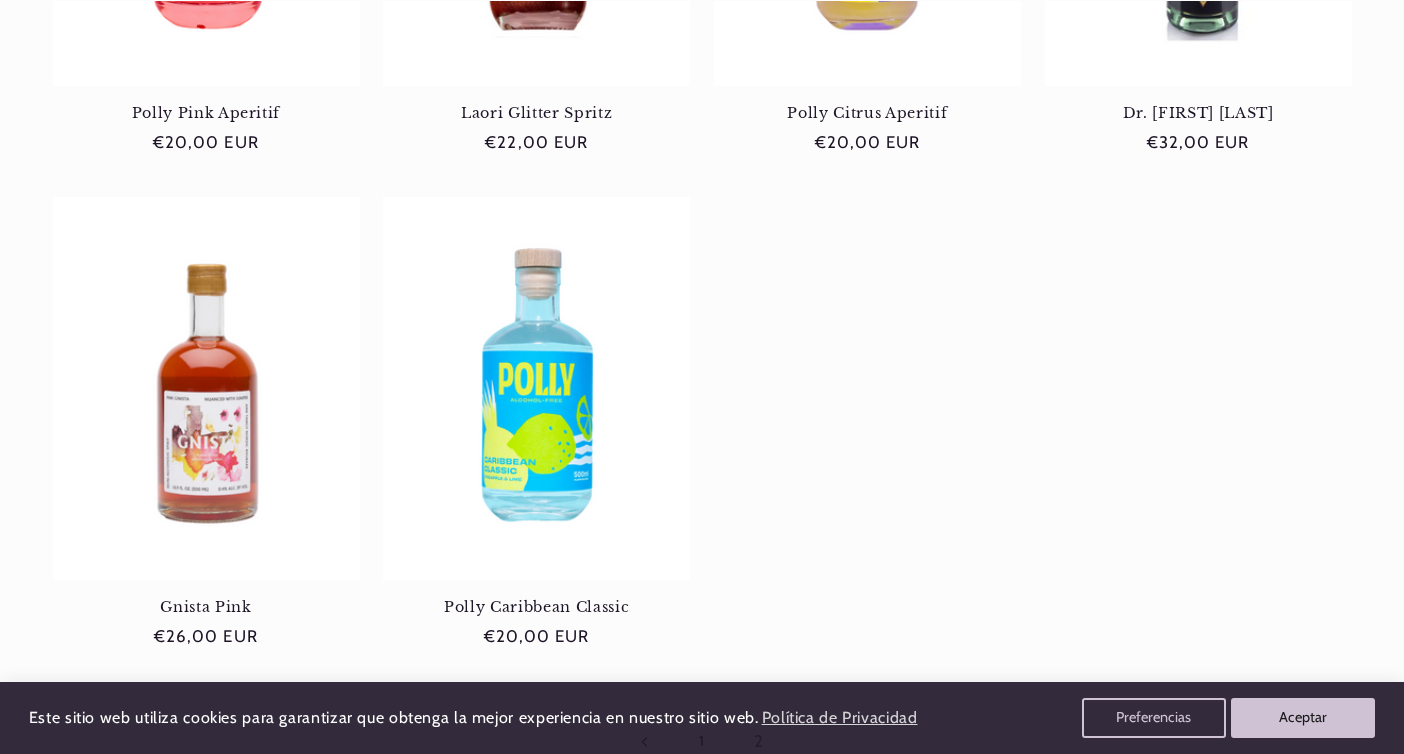 scroll, scrollTop: 1620, scrollLeft: 0, axis: vertical 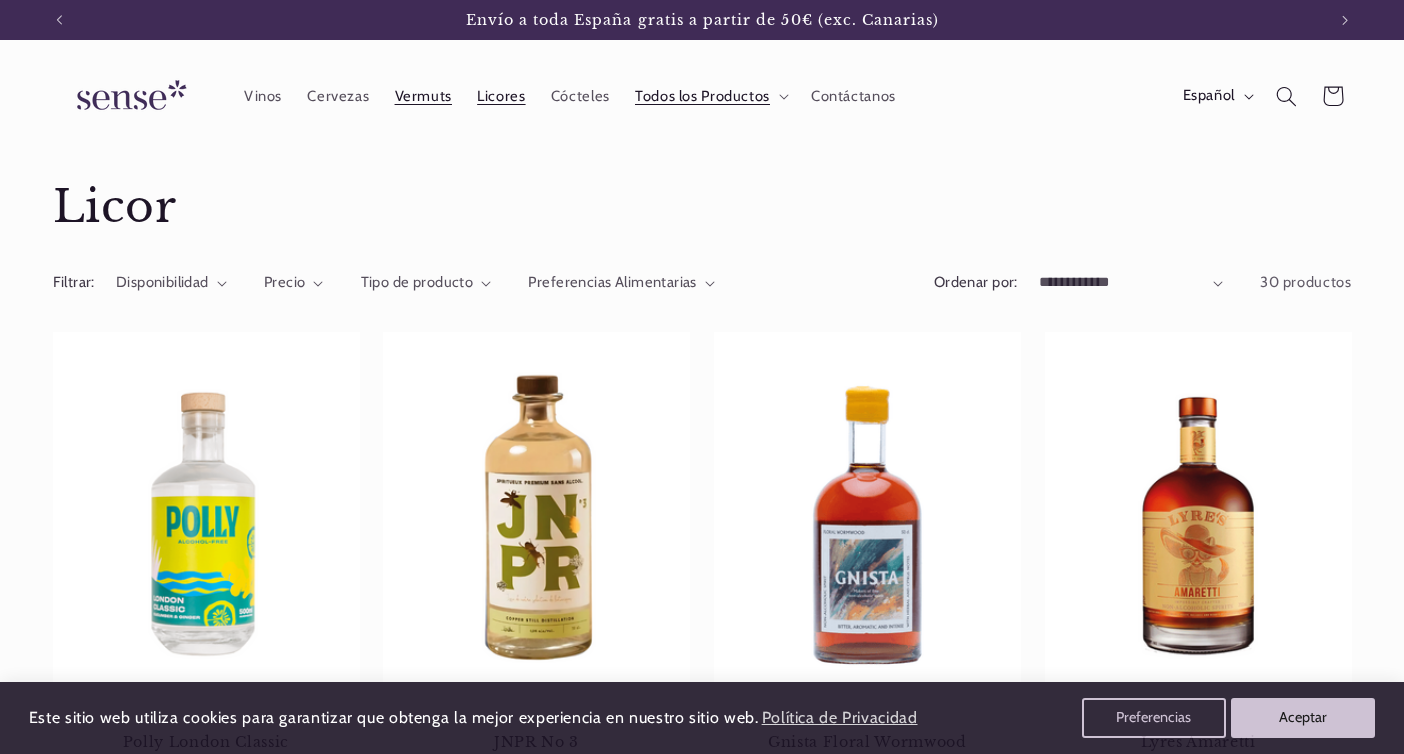click on "Vermuts" at bounding box center (423, 96) 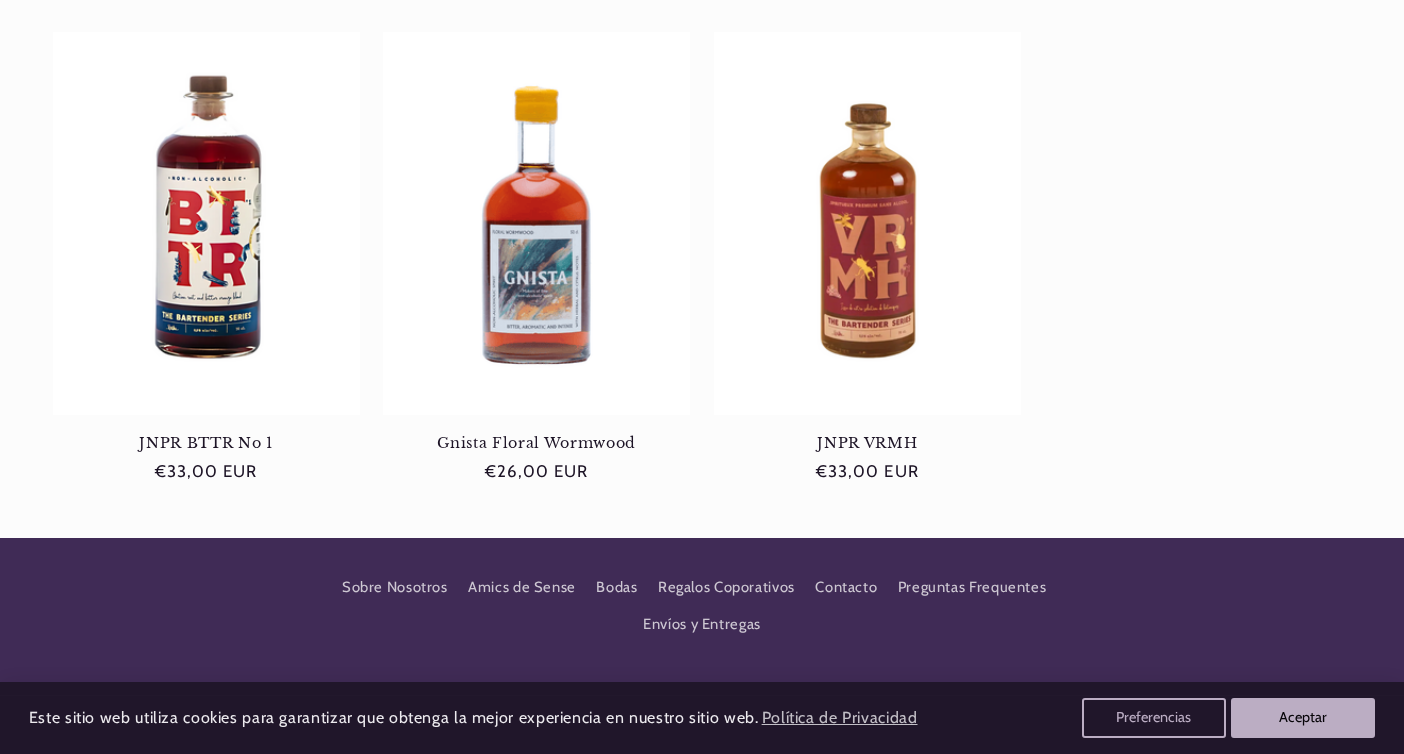 scroll, scrollTop: 794, scrollLeft: 0, axis: vertical 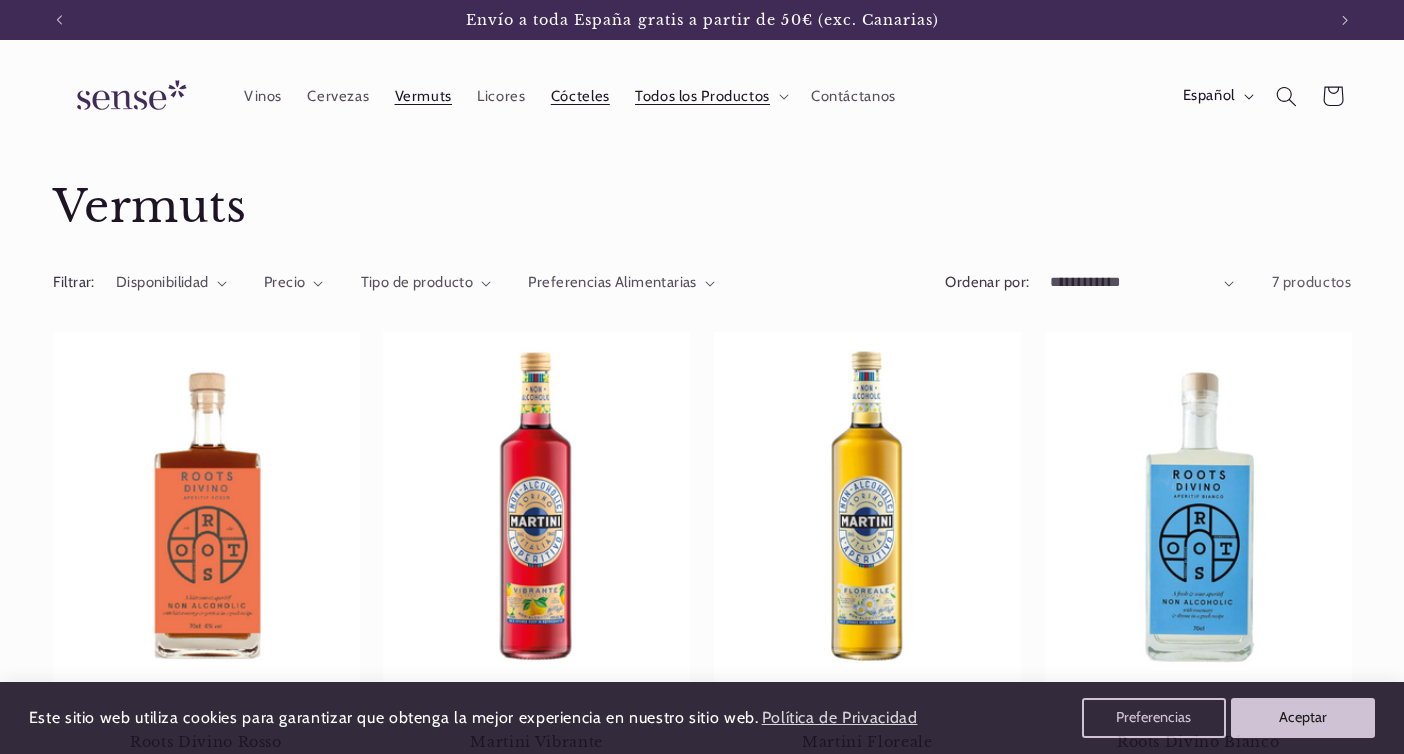 click on "Cócteles" at bounding box center (580, 96) 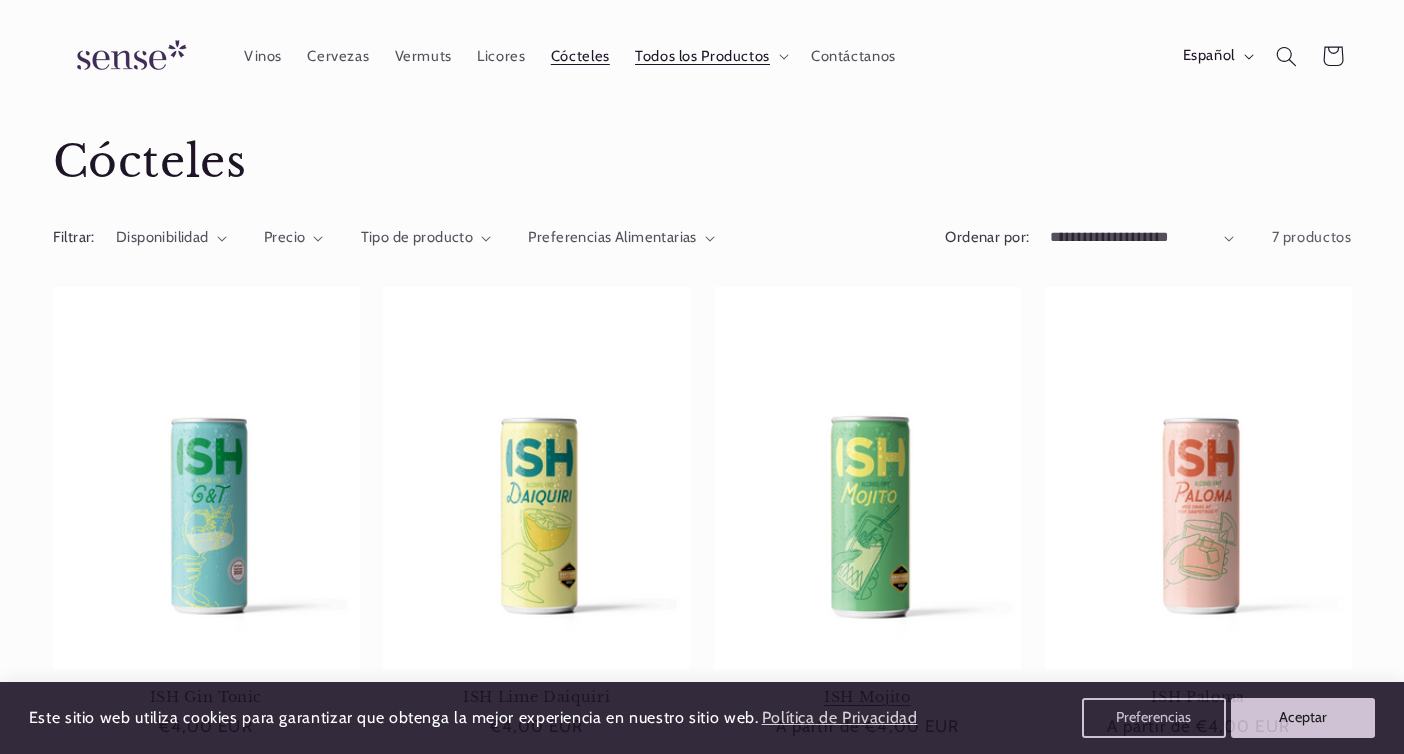 scroll, scrollTop: 0, scrollLeft: 0, axis: both 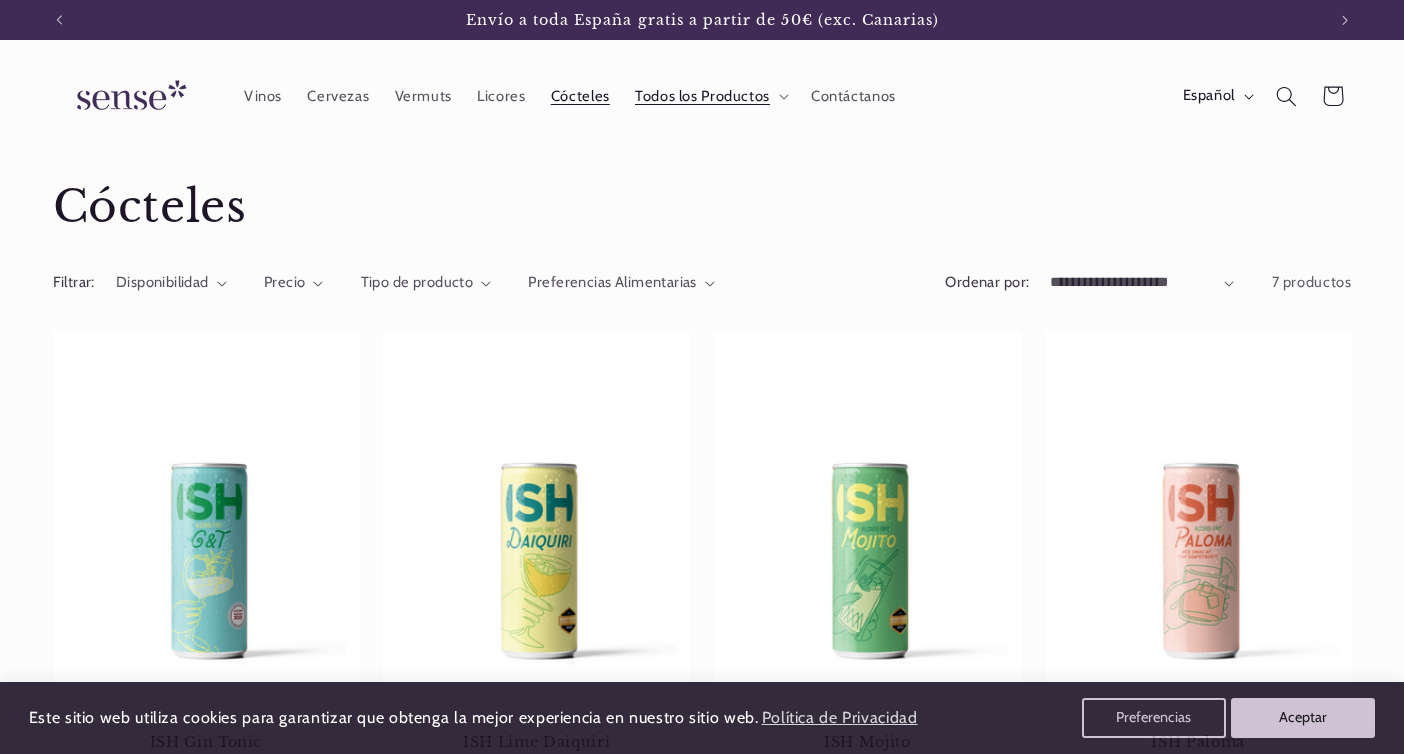 click at bounding box center [128, 96] 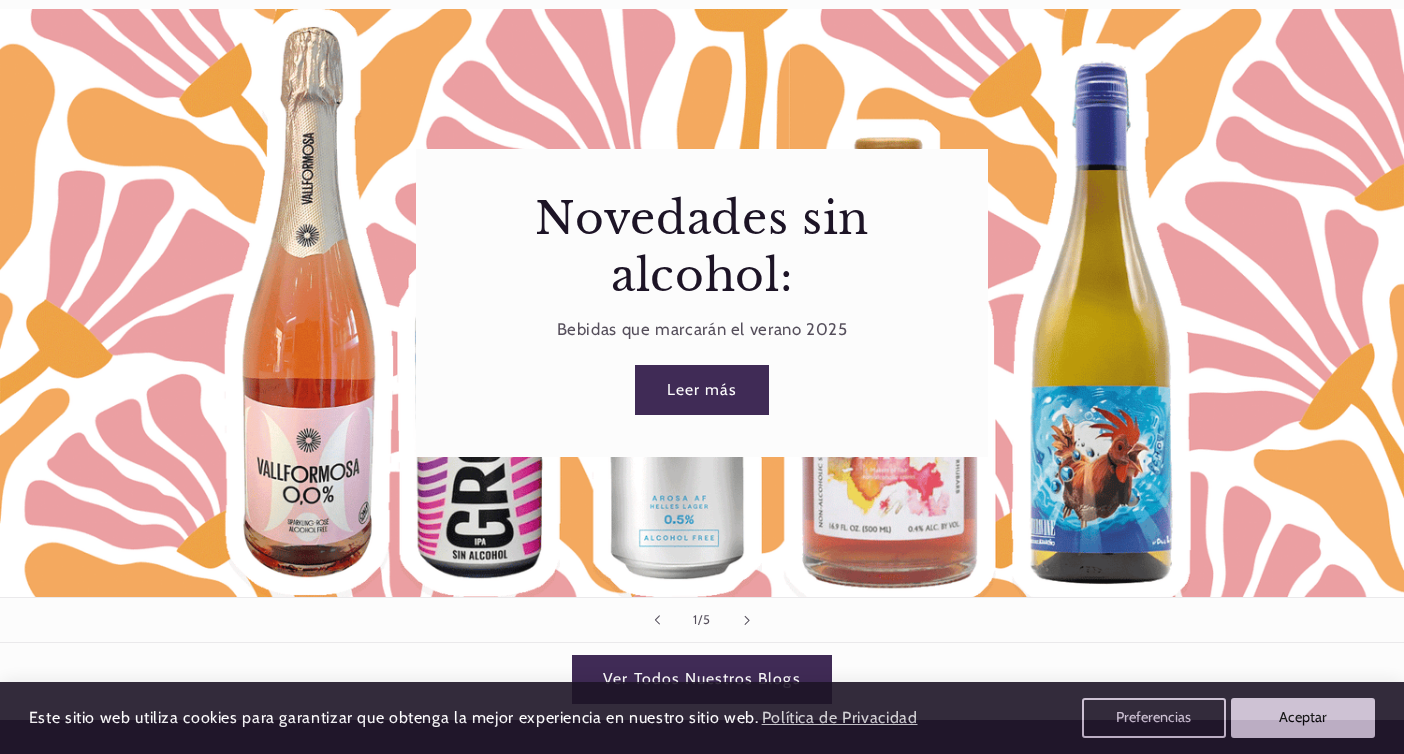 scroll, scrollTop: 2489, scrollLeft: 0, axis: vertical 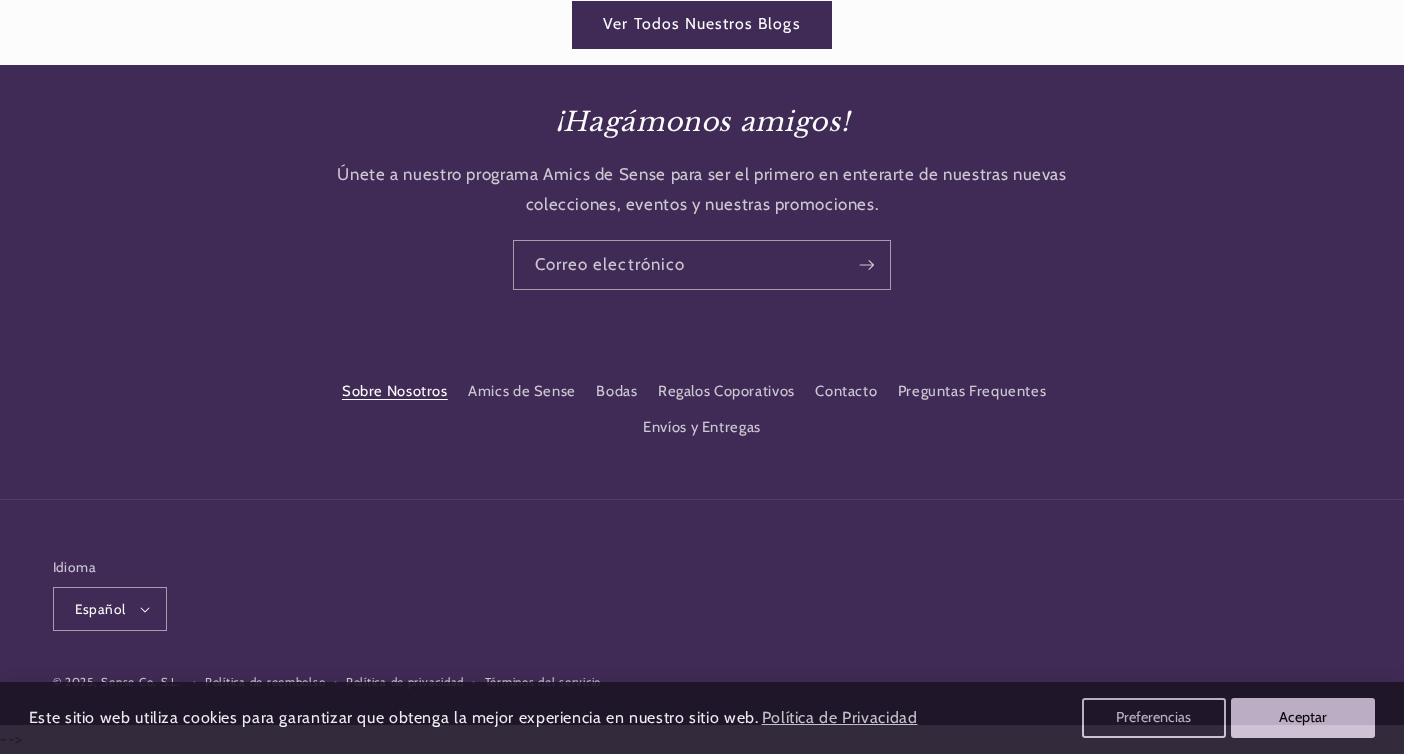 click on "Sobre Nosotros" at bounding box center (395, 394) 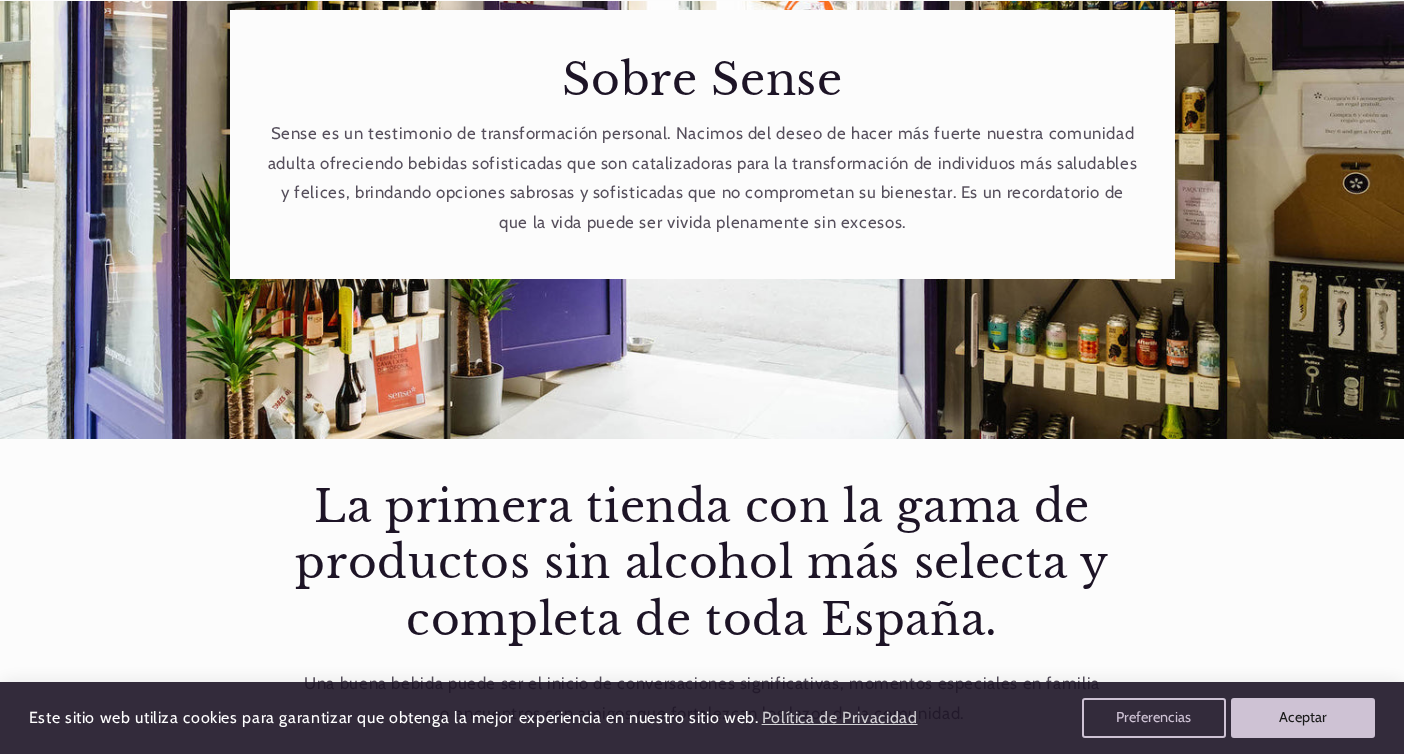 scroll, scrollTop: 308, scrollLeft: 0, axis: vertical 